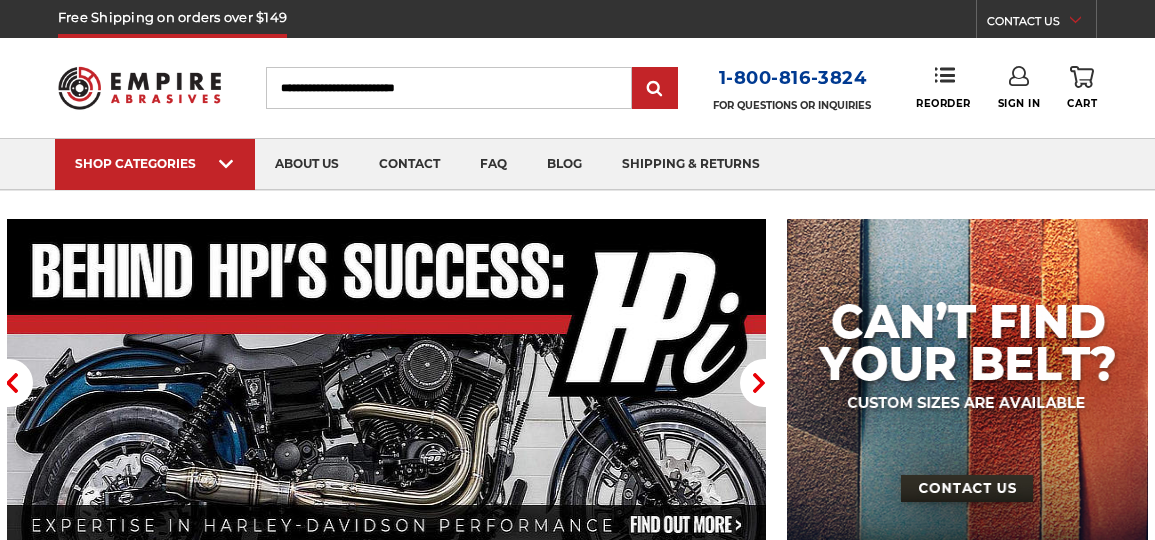 scroll, scrollTop: 0, scrollLeft: 0, axis: both 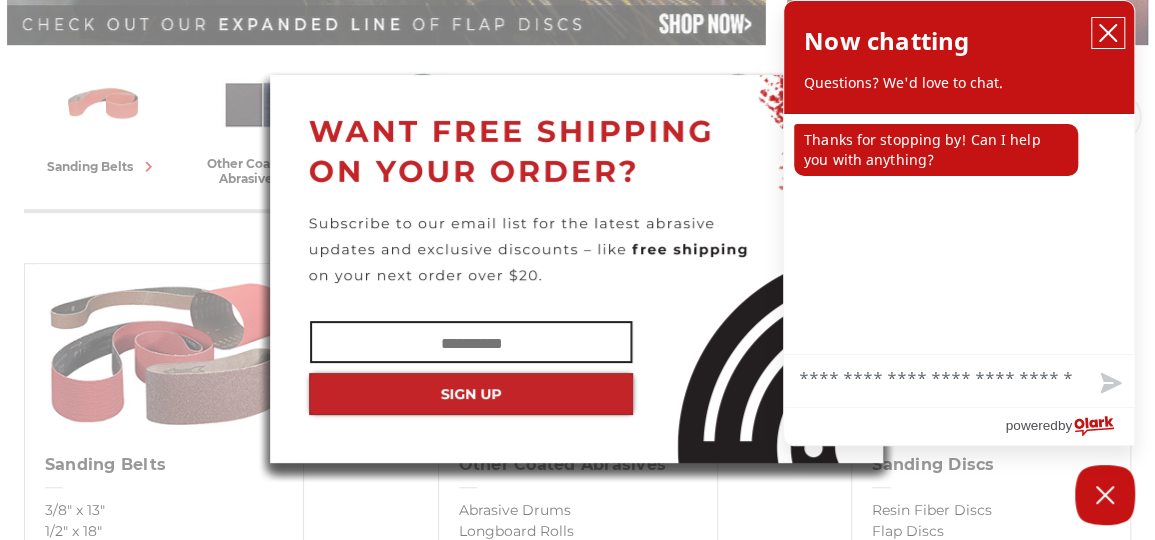 click 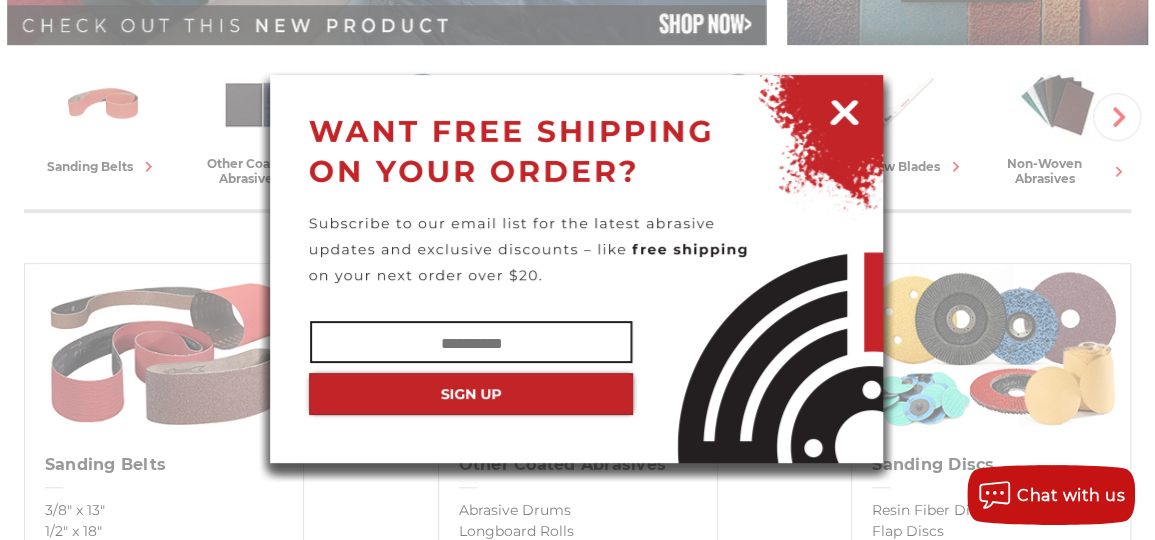 click at bounding box center [844, 109] 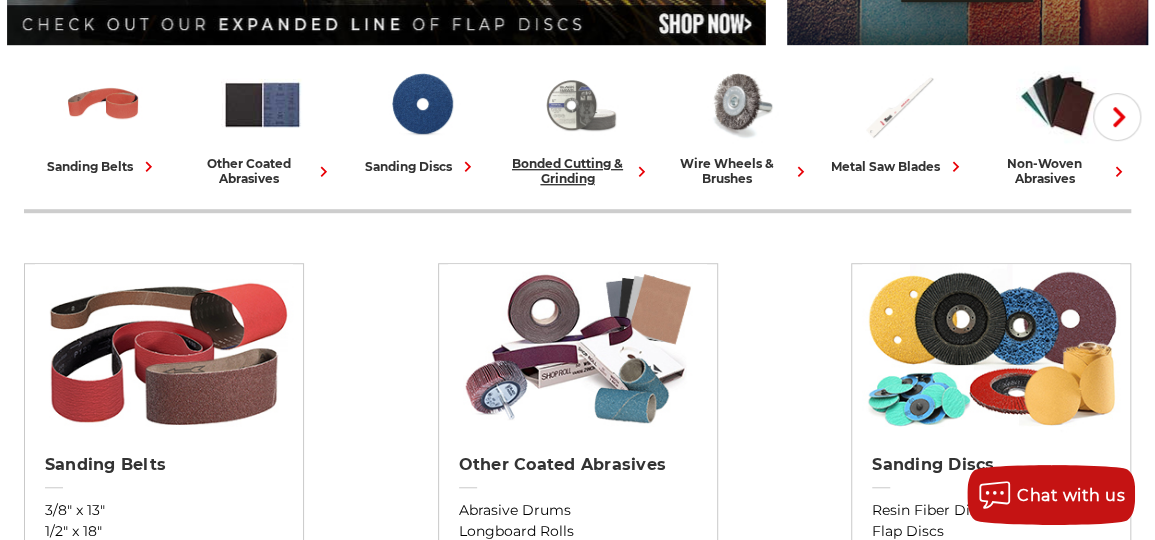 click at bounding box center [580, 104] 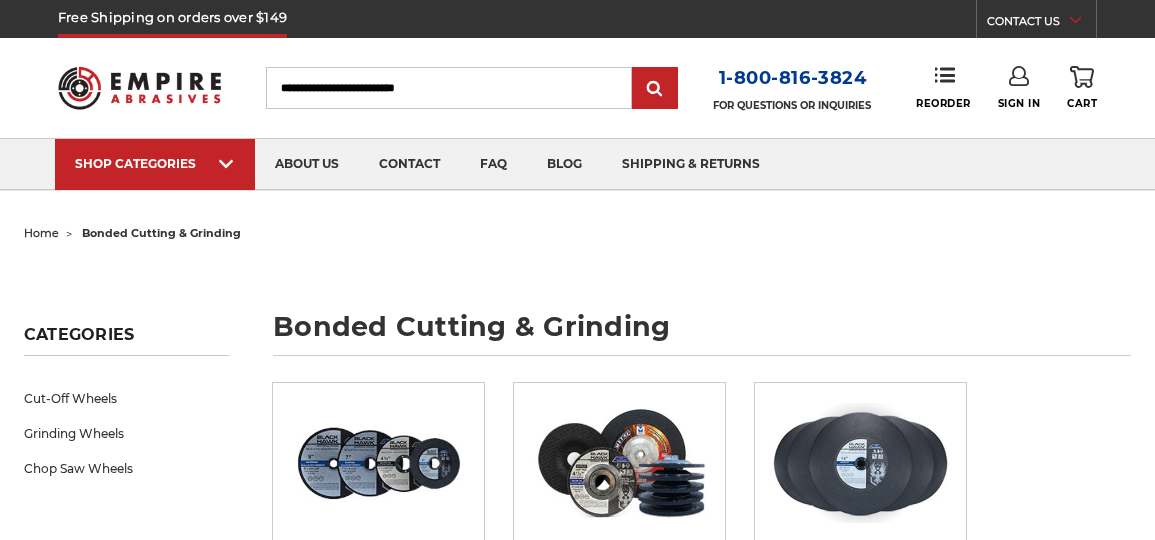 scroll, scrollTop: 0, scrollLeft: 0, axis: both 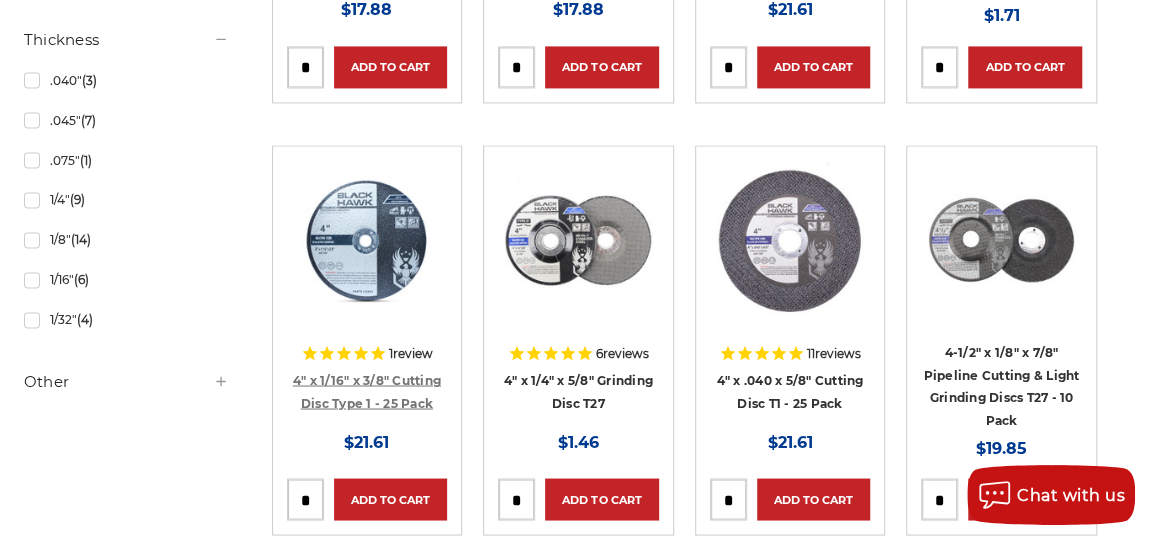 click on "4" x 1/16" x 3/8" Cutting Disc Type 1 - 25 Pack" at bounding box center [367, 391] 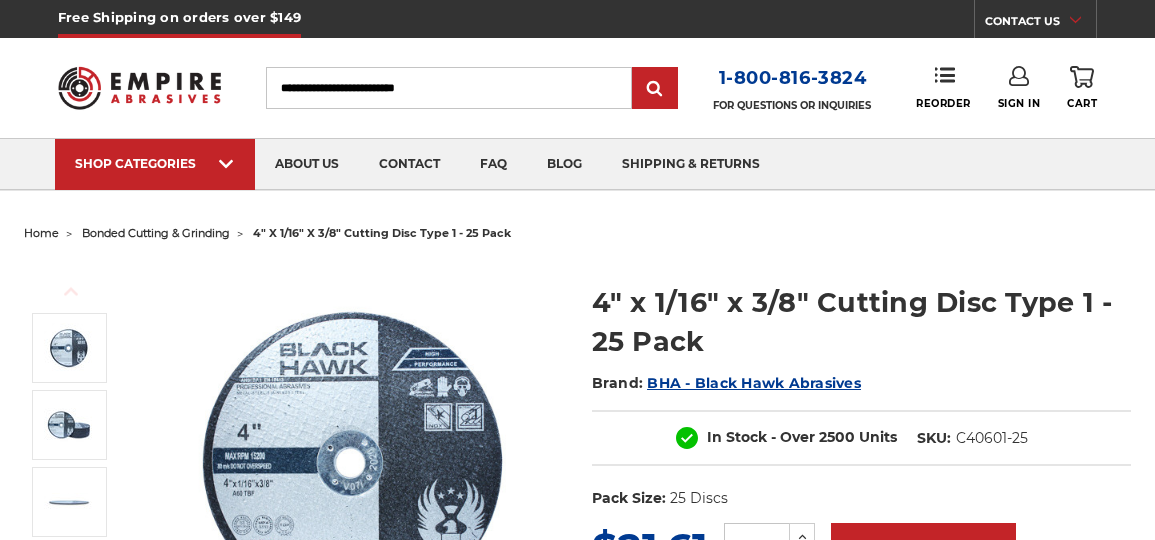 scroll, scrollTop: 0, scrollLeft: 0, axis: both 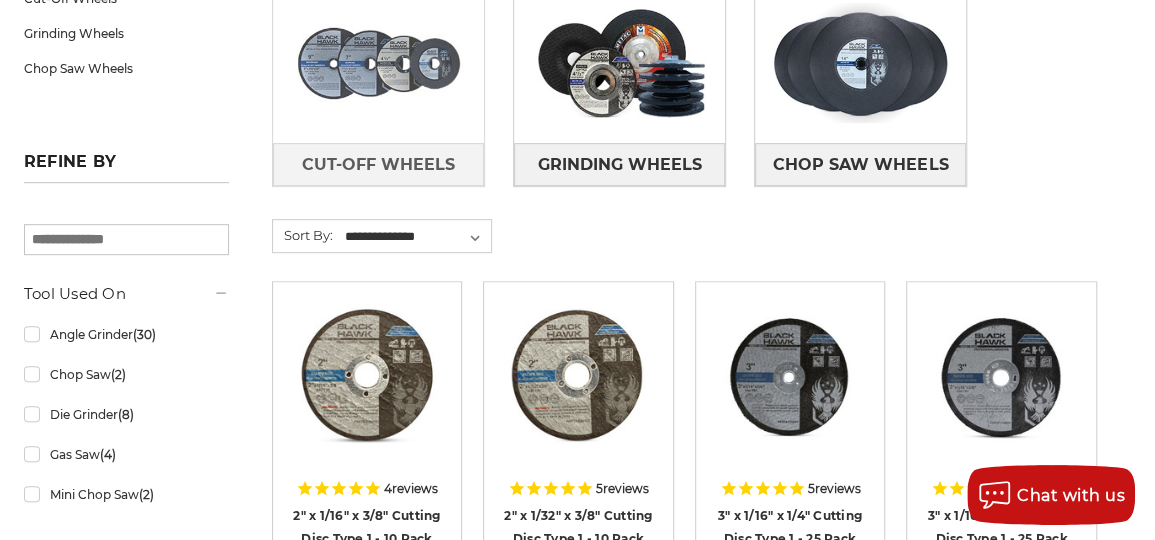 click at bounding box center [378, 63] 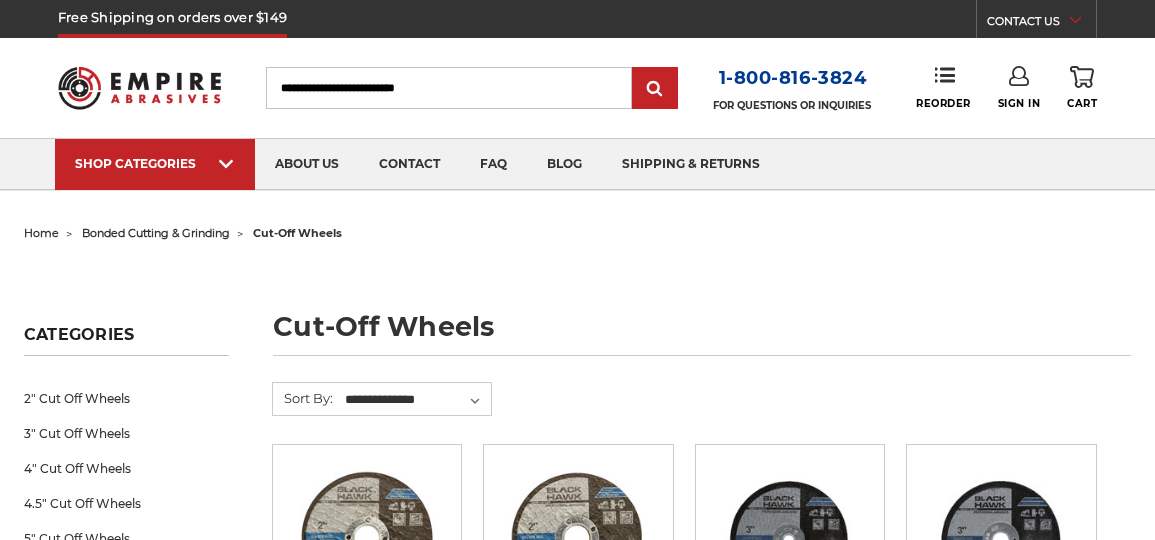 scroll, scrollTop: 0, scrollLeft: 0, axis: both 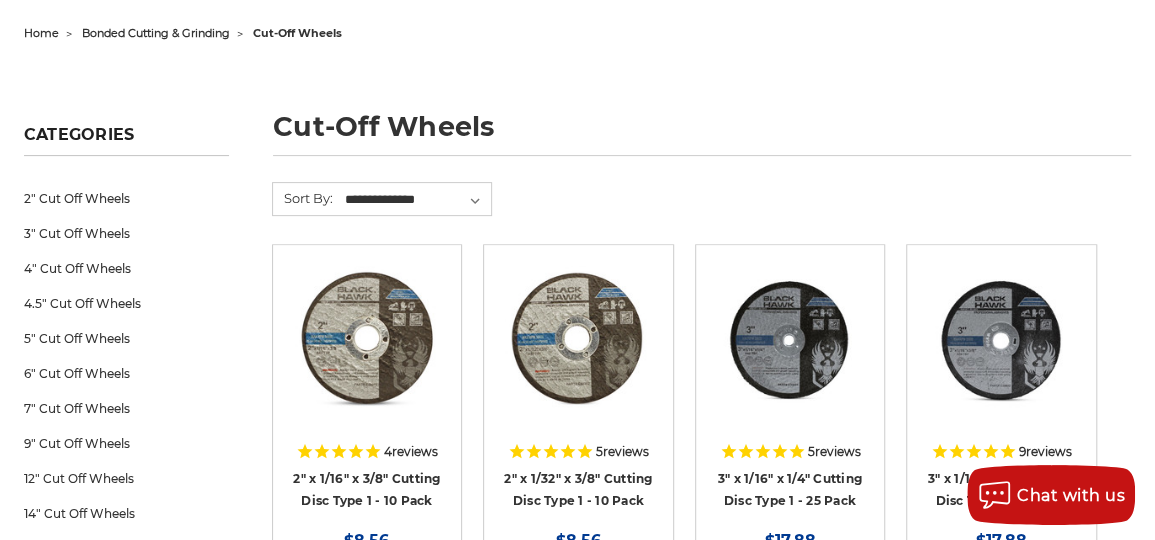 drag, startPoint x: 237, startPoint y: 183, endPoint x: 862, endPoint y: 51, distance: 638.7871 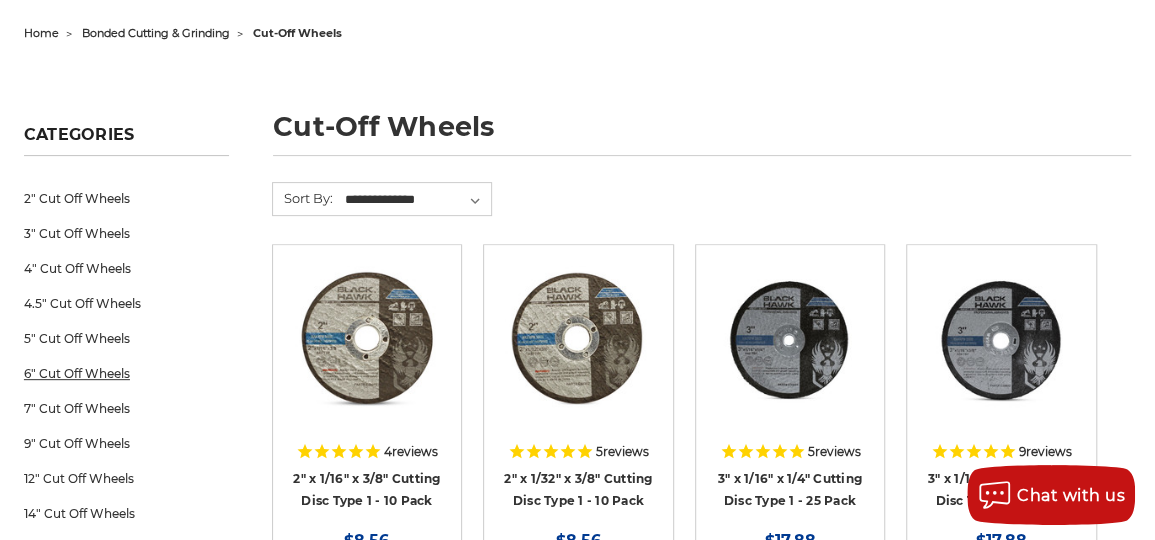 click on "6" Cut Off Wheels" at bounding box center [126, 373] 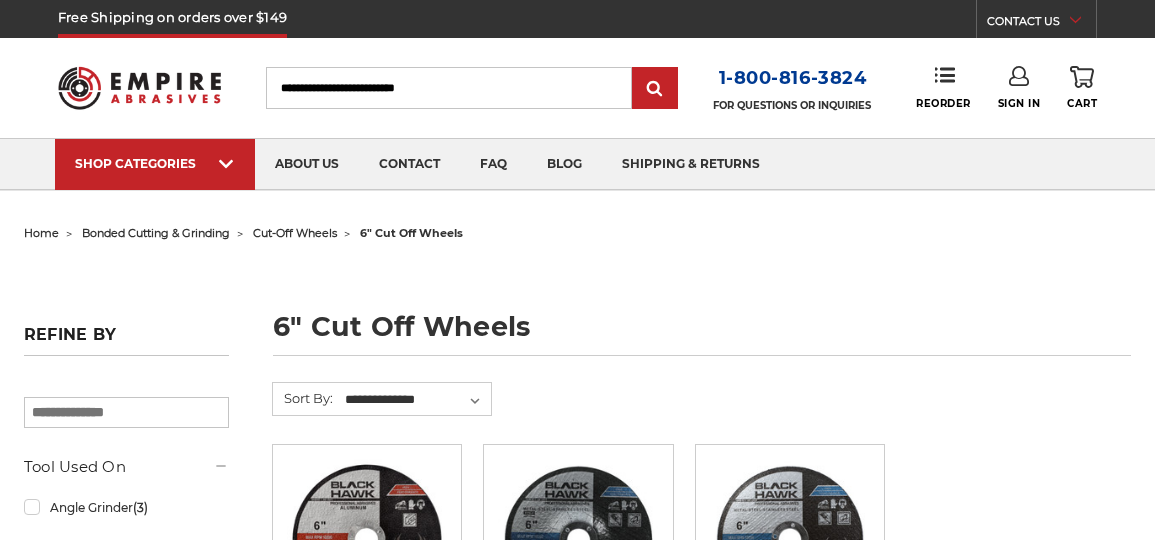scroll, scrollTop: 0, scrollLeft: 0, axis: both 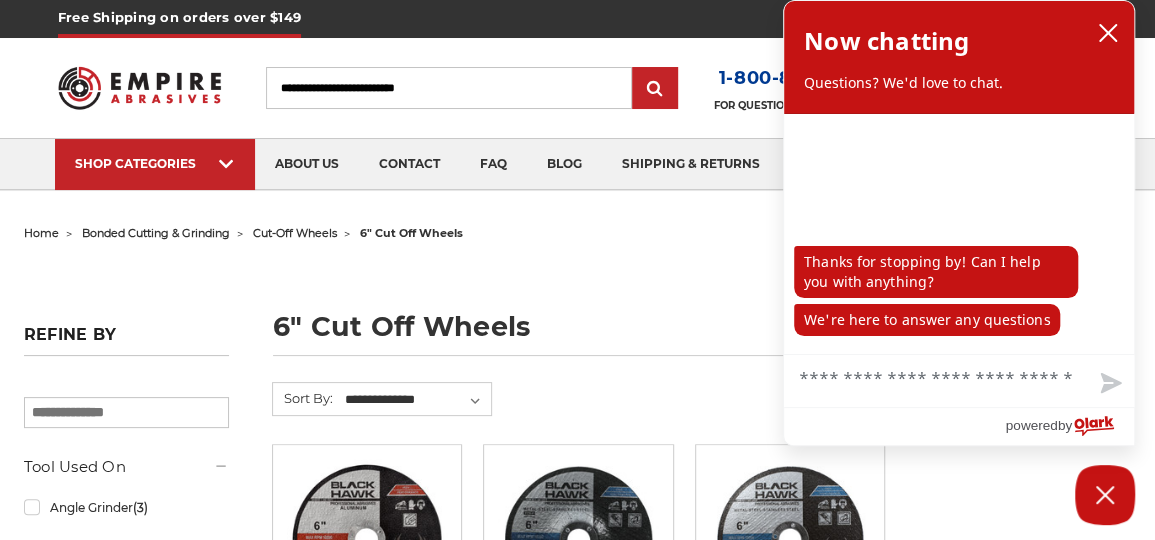 drag, startPoint x: 81, startPoint y: 374, endPoint x: 30, endPoint y: 370, distance: 51.156624 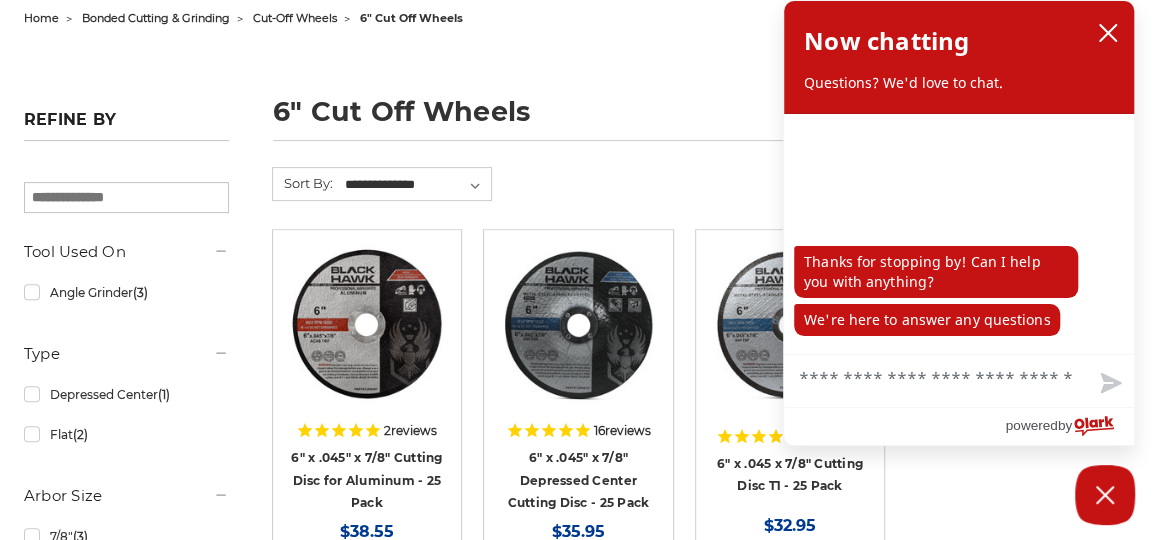 scroll, scrollTop: 300, scrollLeft: 0, axis: vertical 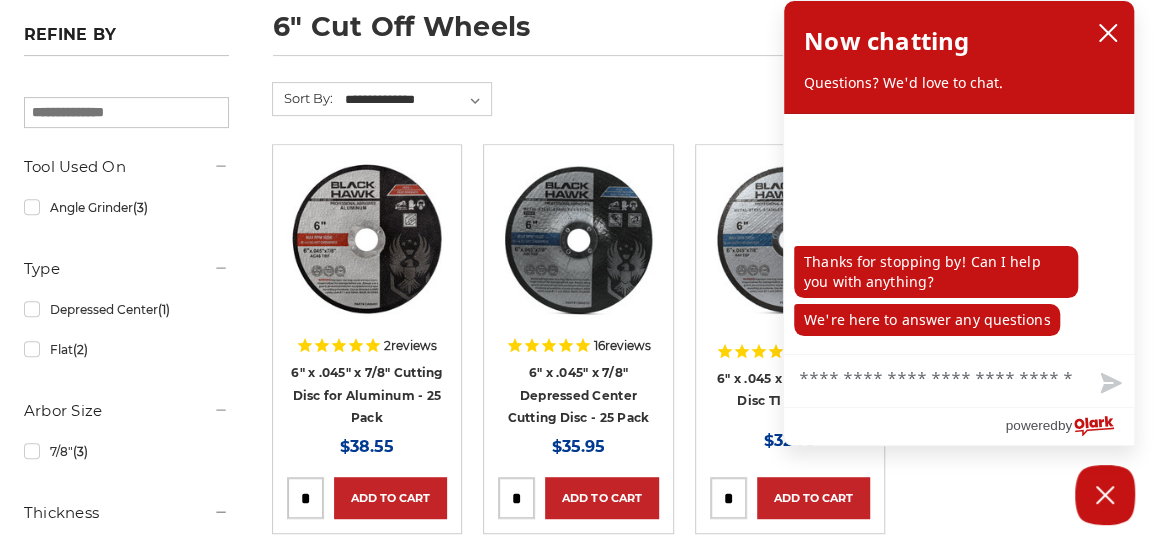 drag, startPoint x: 763, startPoint y: 169, endPoint x: 668, endPoint y: 71, distance: 136.4881 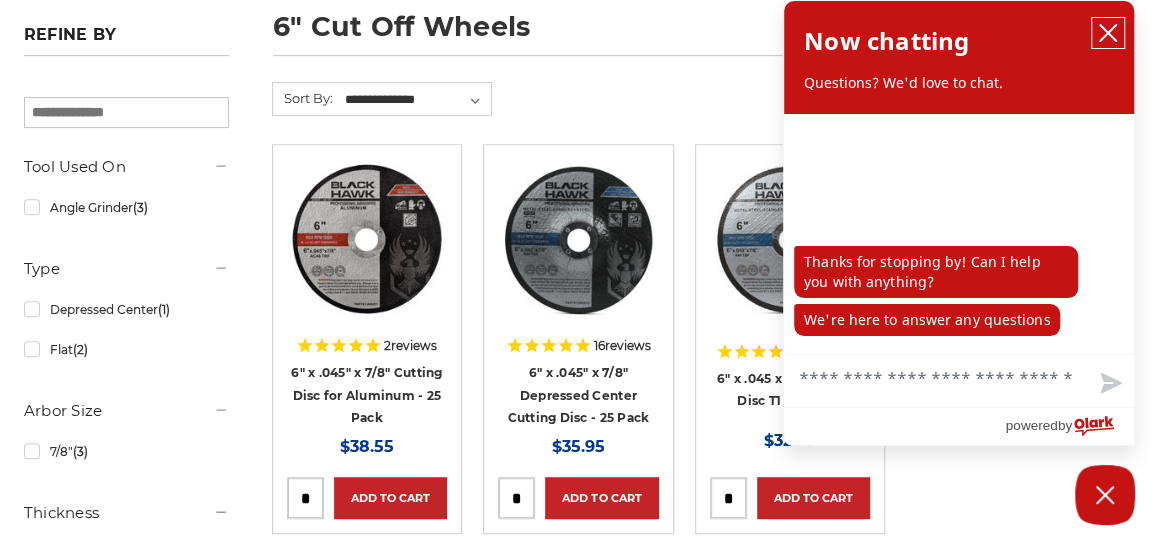drag, startPoint x: 1114, startPoint y: 39, endPoint x: 984, endPoint y: 15, distance: 132.19682 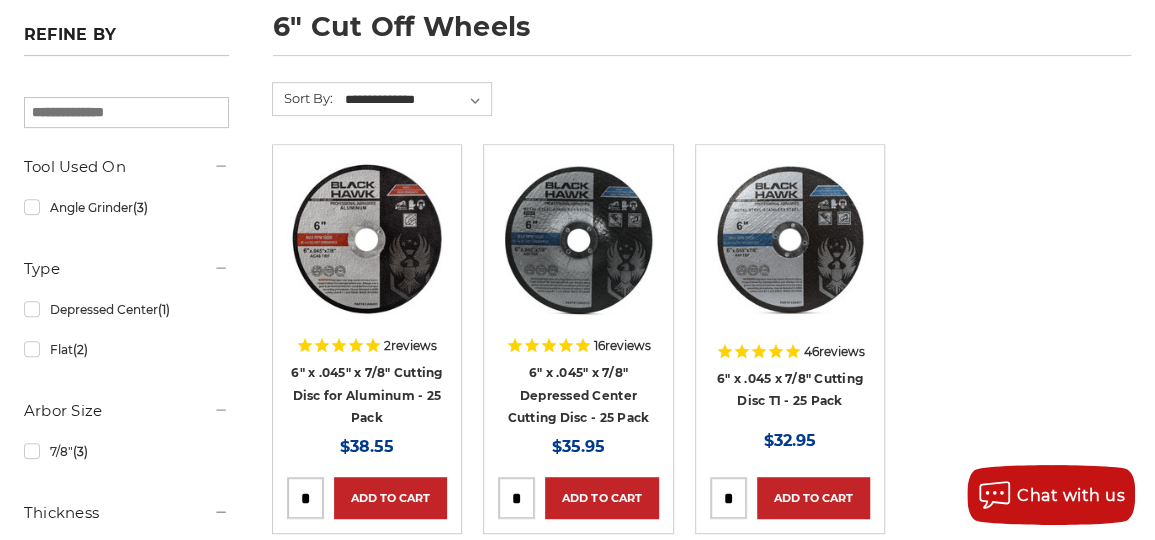 drag, startPoint x: 984, startPoint y: 15, endPoint x: 846, endPoint y: 20, distance: 138.09055 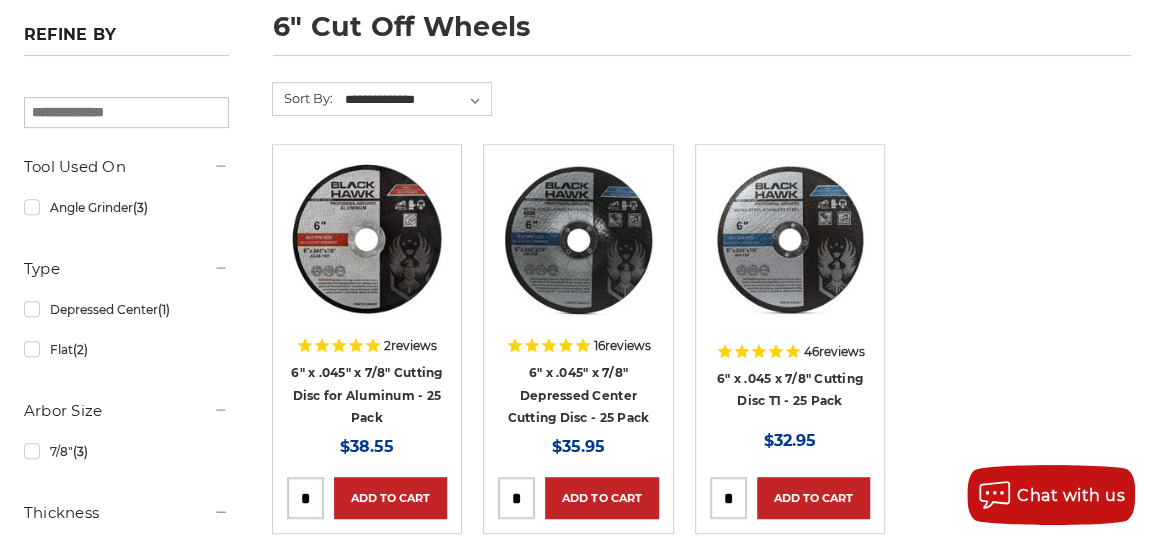 drag, startPoint x: 946, startPoint y: 108, endPoint x: 1058, endPoint y: 110, distance: 112.01785 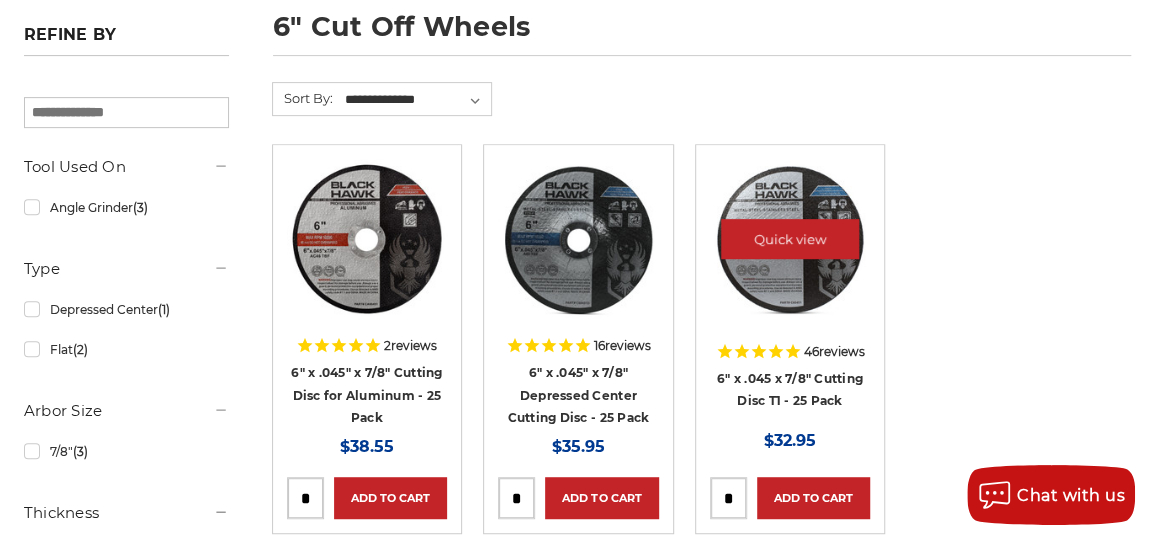 drag, startPoint x: 986, startPoint y: 133, endPoint x: 724, endPoint y: 211, distance: 273.36423 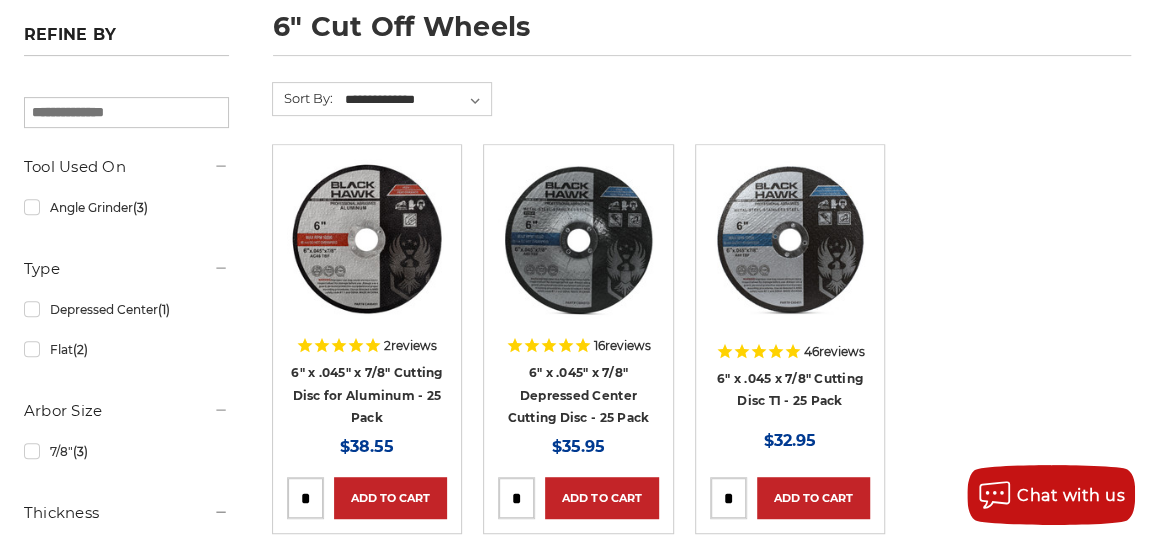 drag, startPoint x: 724, startPoint y: 211, endPoint x: 1087, endPoint y: 206, distance: 363.03442 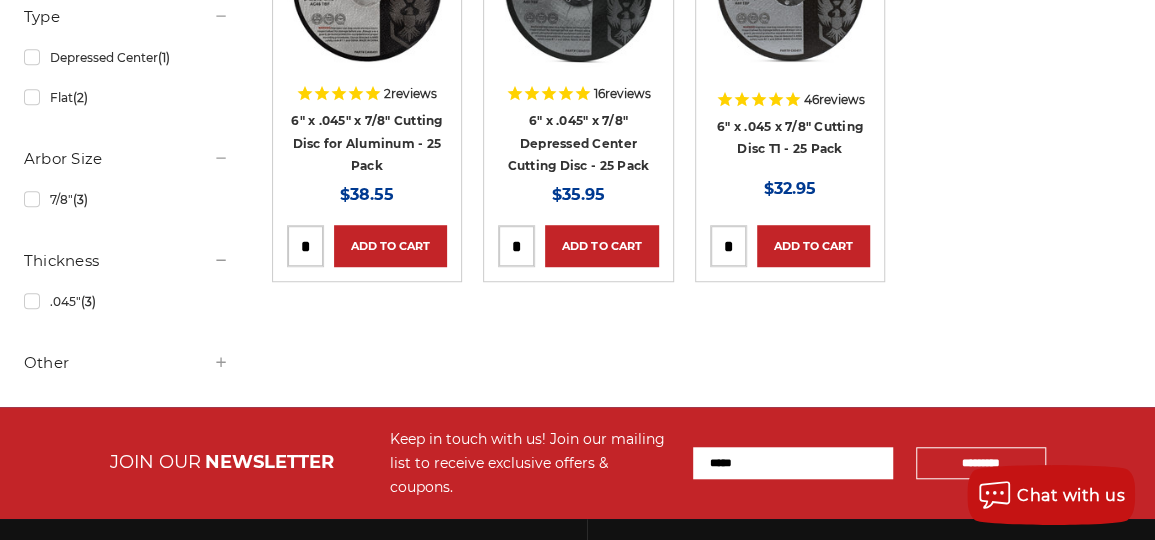 scroll, scrollTop: 400, scrollLeft: 0, axis: vertical 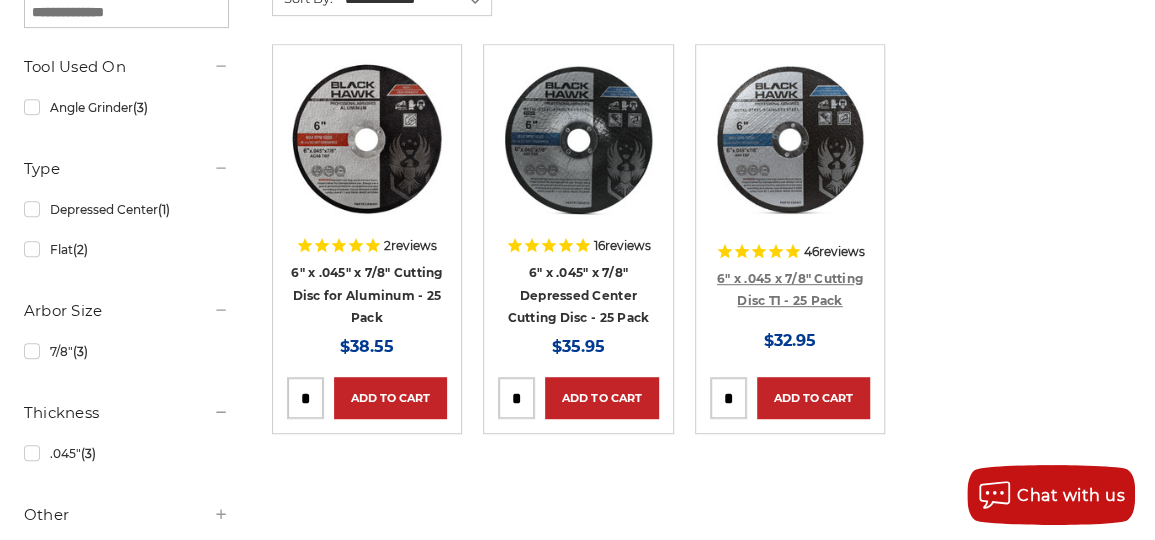click on "6" x .045 x 7/8" Cutting Disc T1 - 25 Pack" at bounding box center [790, 290] 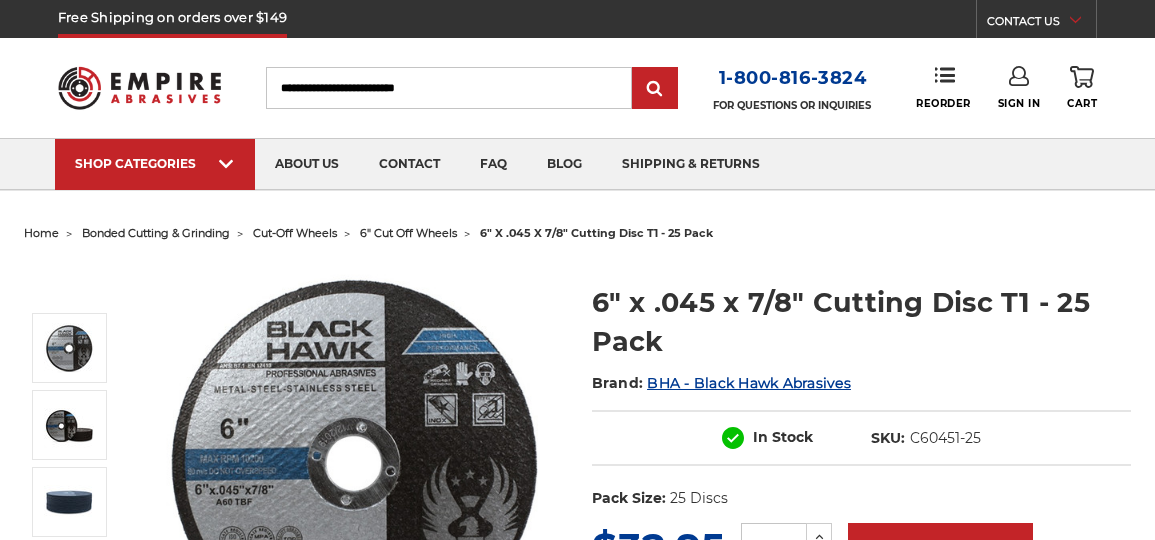 scroll, scrollTop: 0, scrollLeft: 0, axis: both 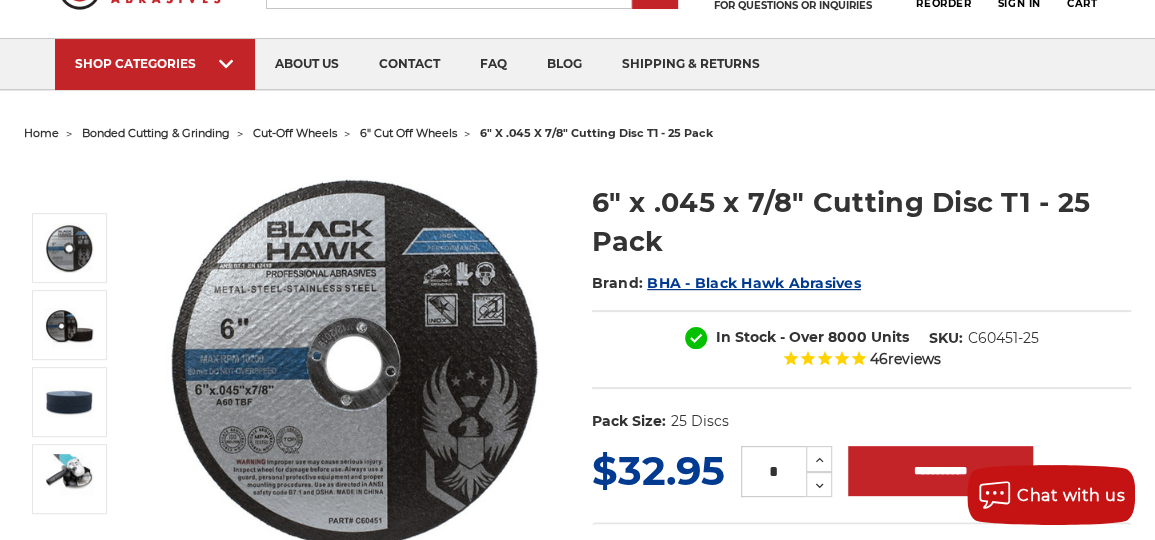 drag, startPoint x: 854, startPoint y: 286, endPoint x: 856, endPoint y: 297, distance: 11.18034 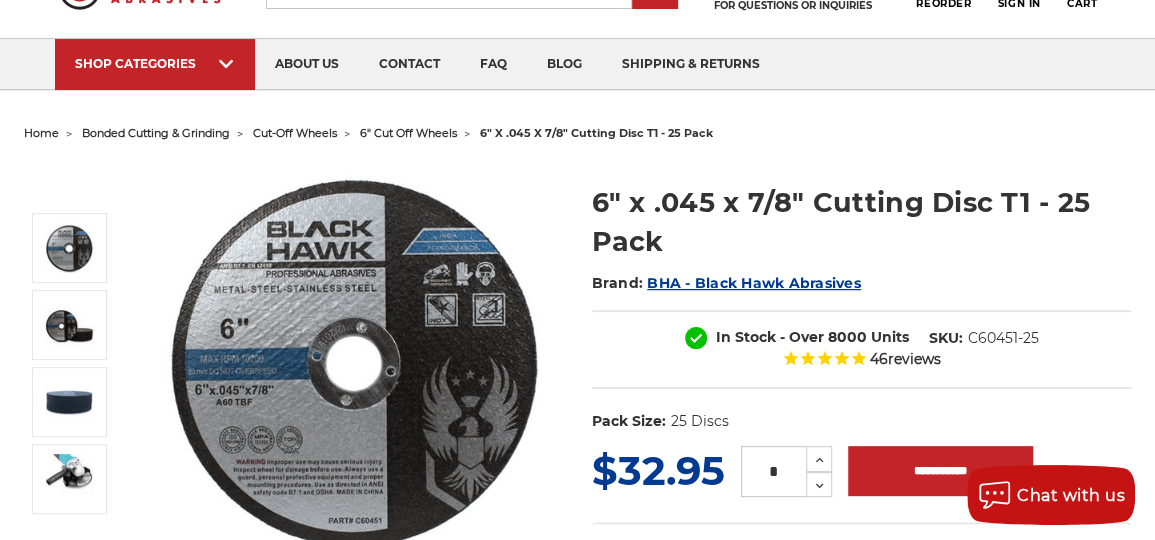 drag, startPoint x: 856, startPoint y: 297, endPoint x: 945, endPoint y: 249, distance: 101.118744 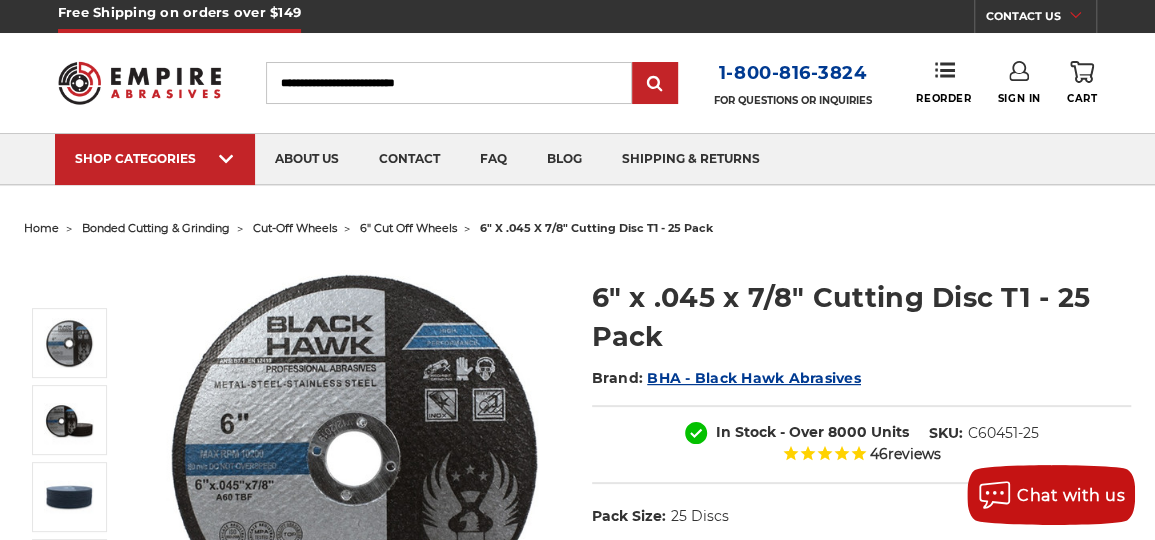 scroll, scrollTop: 0, scrollLeft: 0, axis: both 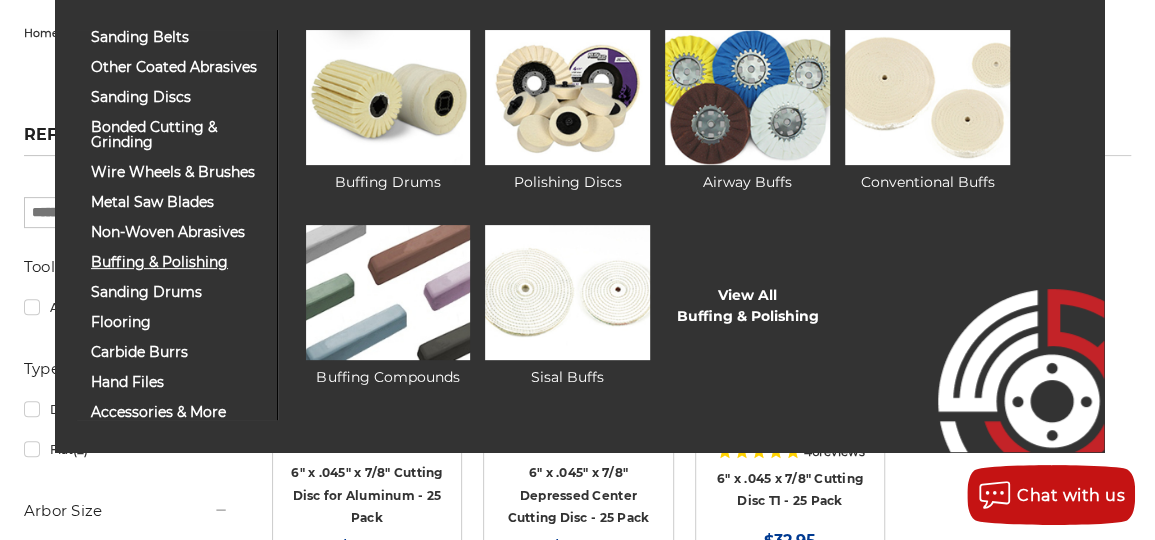 click on "buffing & polishing" at bounding box center [176, 262] 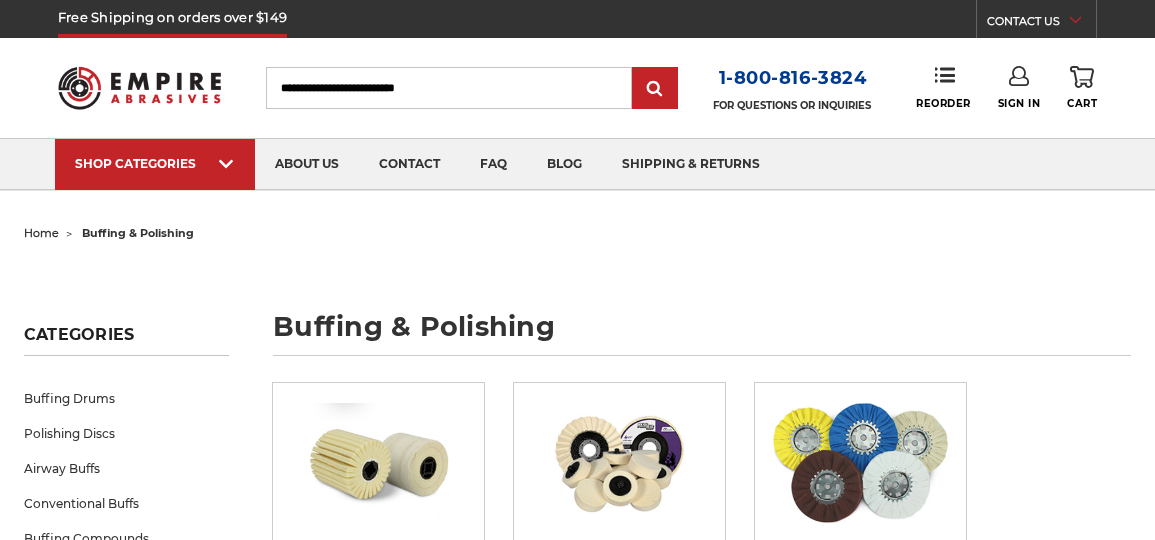 scroll, scrollTop: 0, scrollLeft: 0, axis: both 